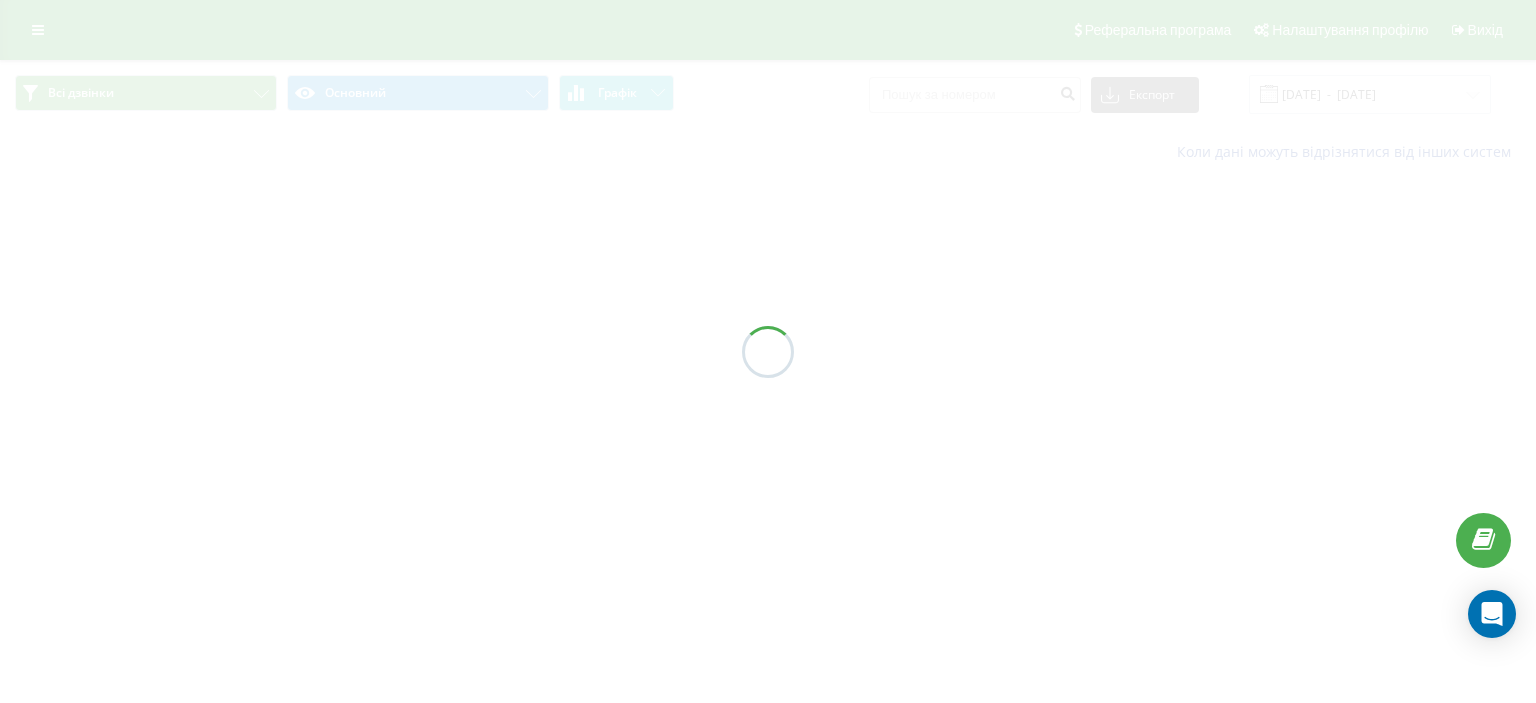 scroll, scrollTop: 0, scrollLeft: 0, axis: both 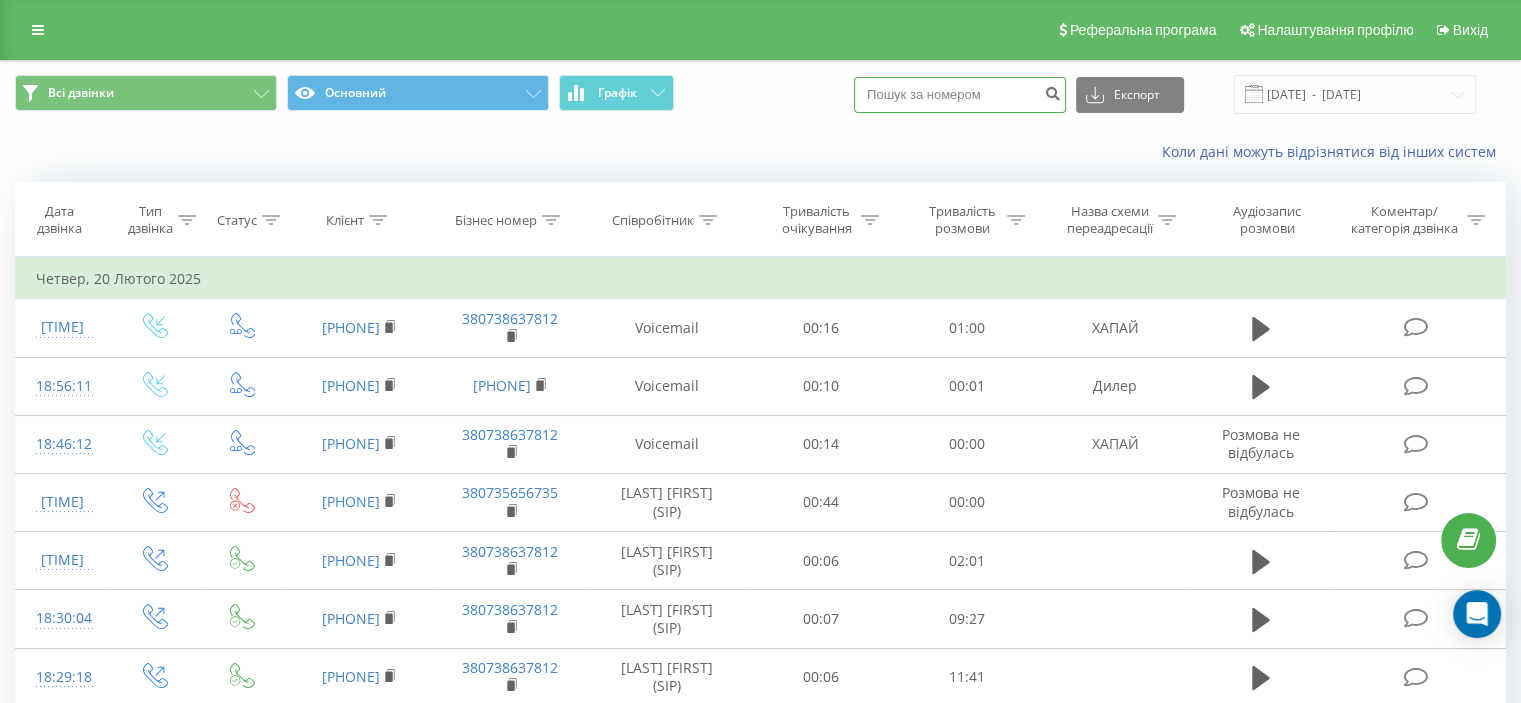 click at bounding box center (960, 95) 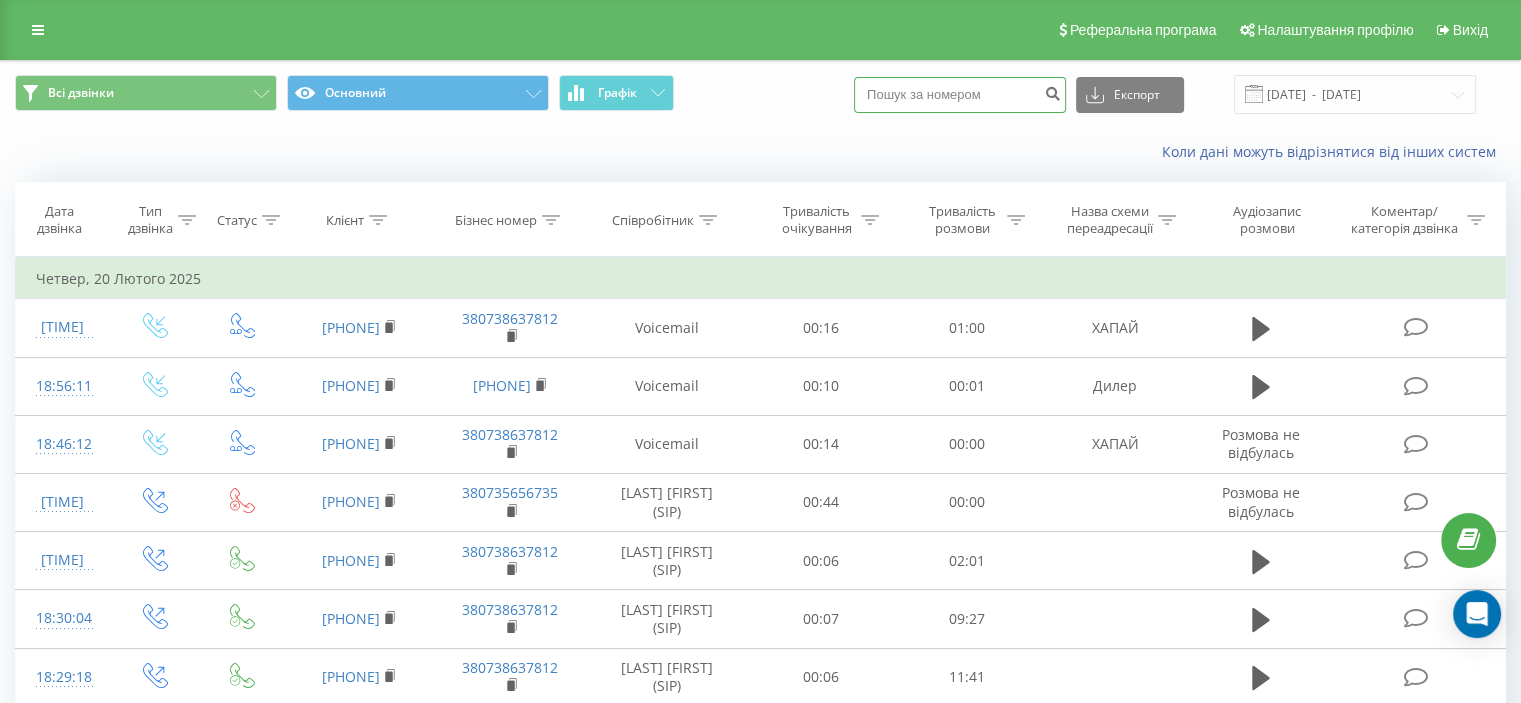 paste on "[PHONE]" 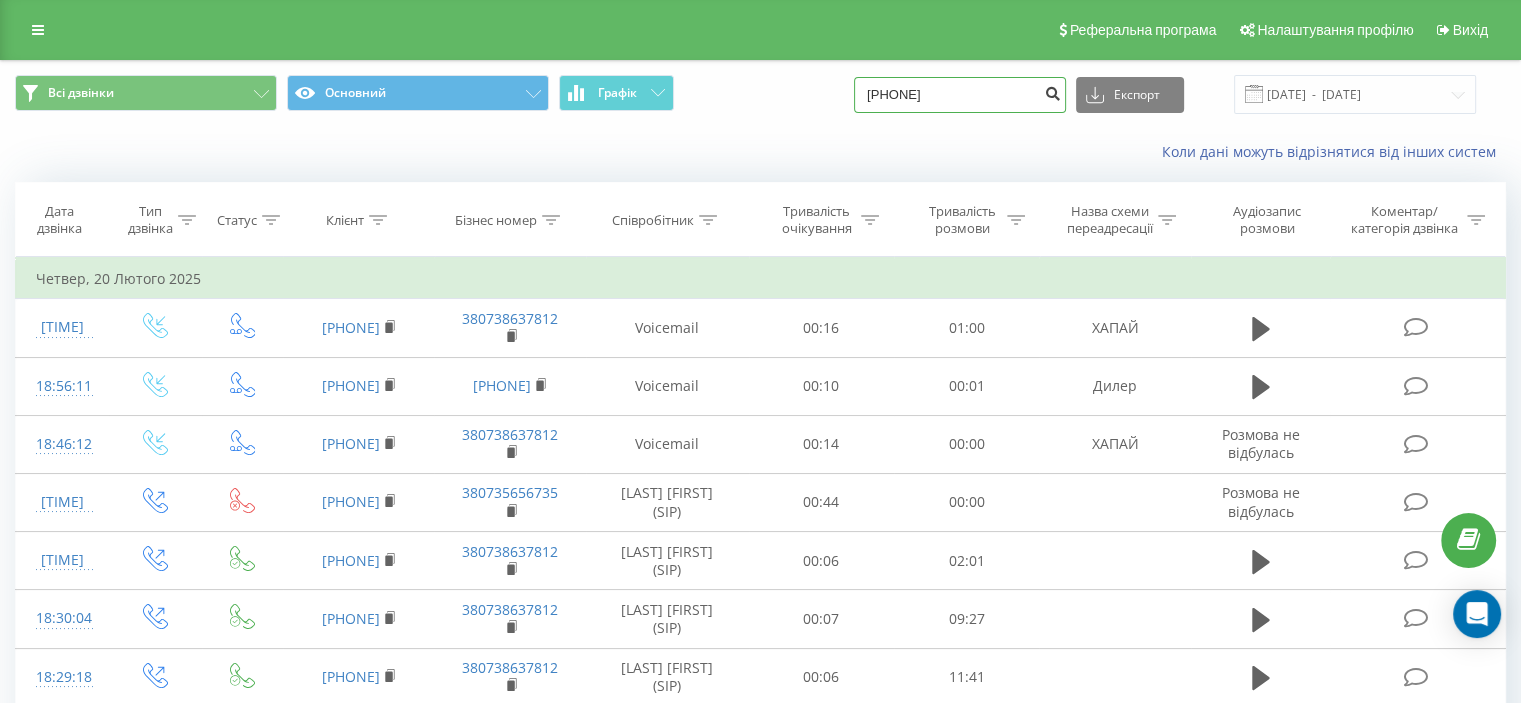 type on "[PHONE]" 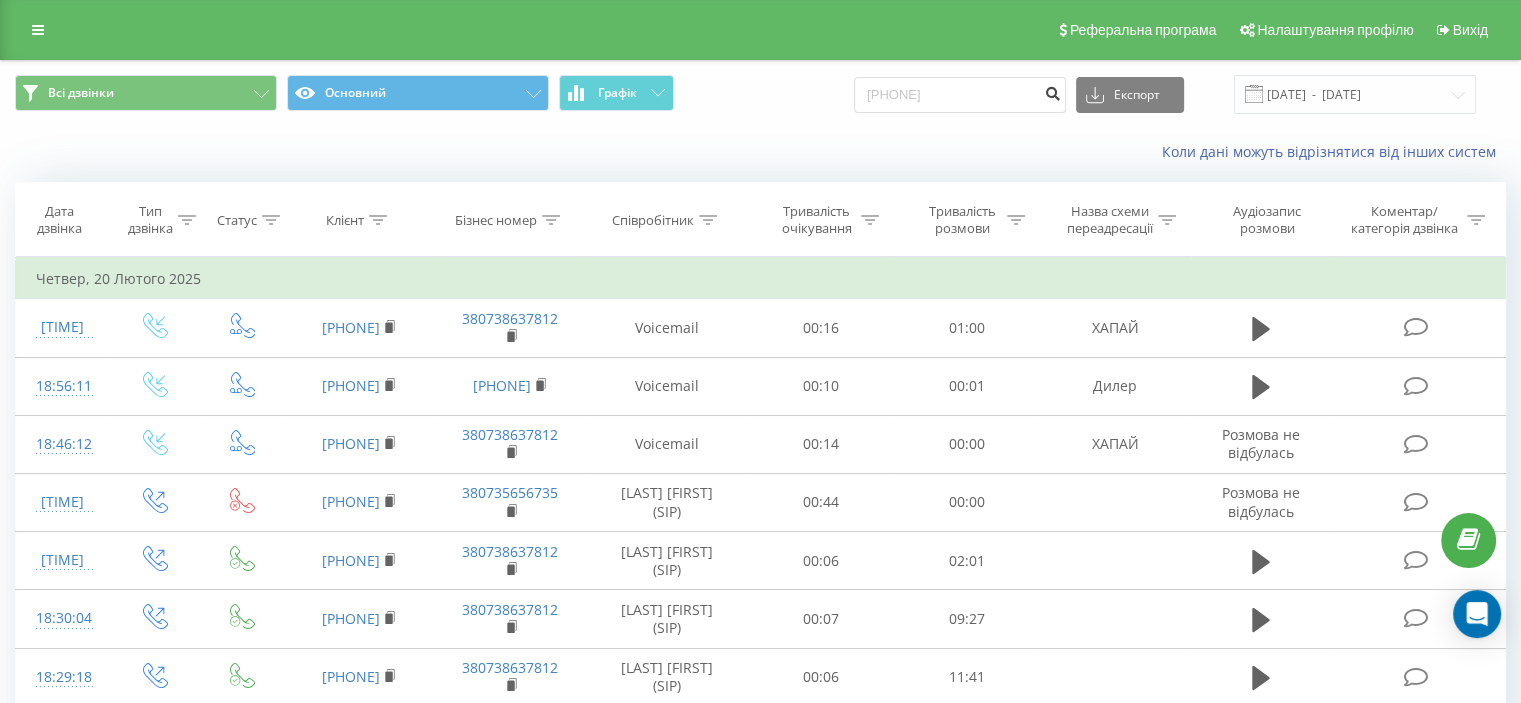 click at bounding box center [1052, 91] 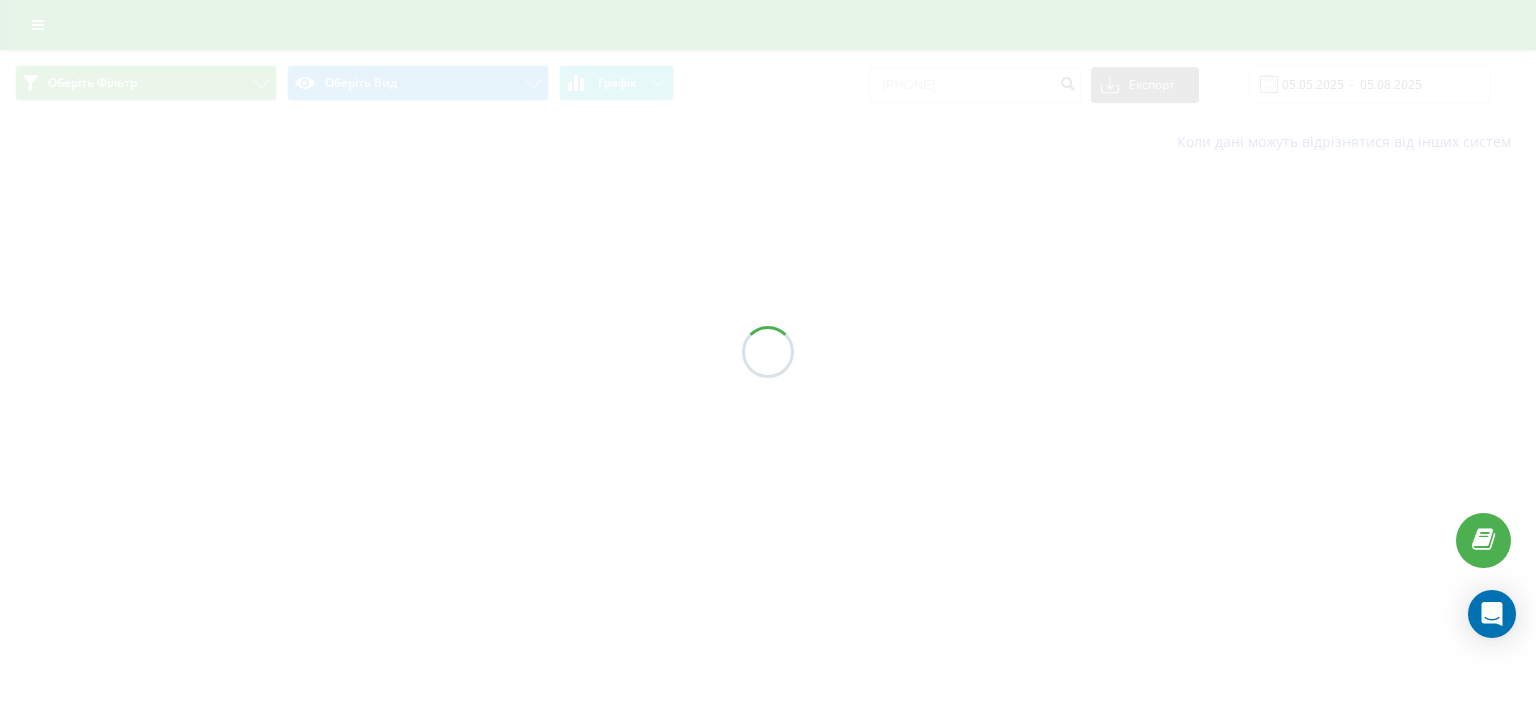 scroll, scrollTop: 0, scrollLeft: 0, axis: both 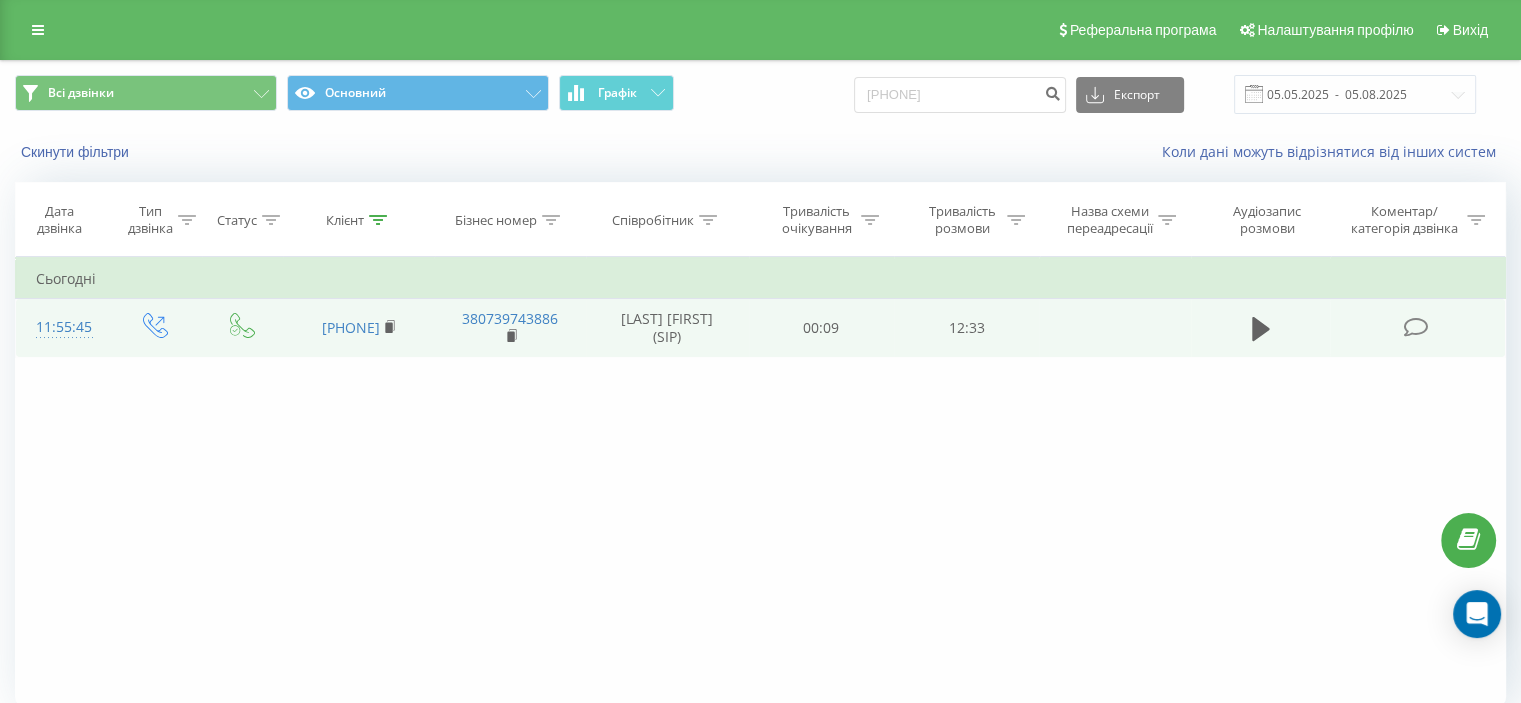 click at bounding box center [1415, 327] 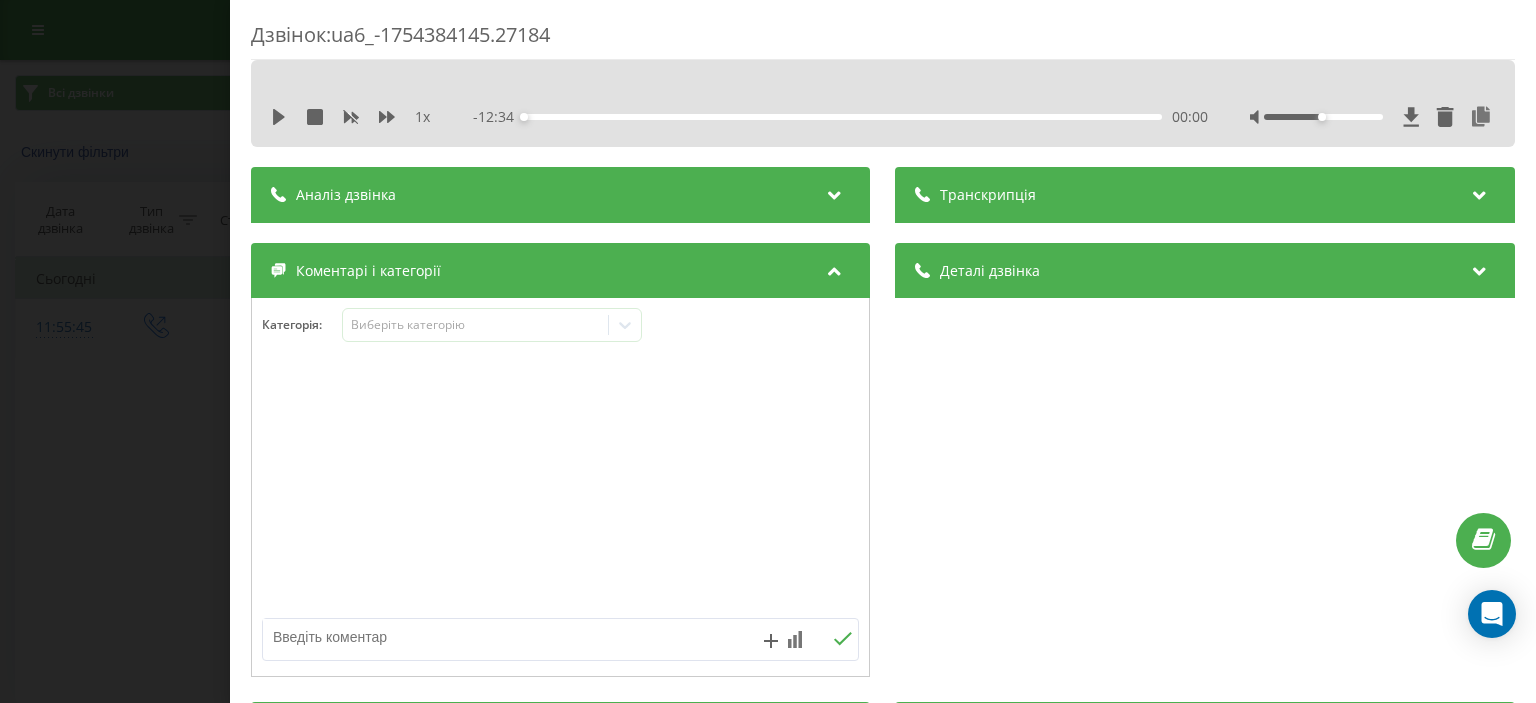 click on "Дзвінок :  ua6_-1754384145.27184   1 x  - 12:34 00:00   00:00   Транскрипція Для AI-аналізу майбутніх дзвінків  налаштуйте та активуйте профіль на сторінці . Якщо профіль вже є і дзвінок відповідає його умовам, оновіть сторінку через 10 хвилин - AI аналізує поточний дзвінок. Аналіз дзвінка Для AI-аналізу майбутніх дзвінків  налаштуйте та активуйте профіль на сторінці . Якщо профіль вже є і дзвінок відповідає його умовам, оновіть сторінку через 10 хвилин - AI аналізує поточний дзвінок. Деталі дзвінка Загальне Дата дзвінка 2025-08-05 11:55:45 Тип дзвінка Вихідний Статус дзвінка Успішний 380739743886 :" at bounding box center (768, 351) 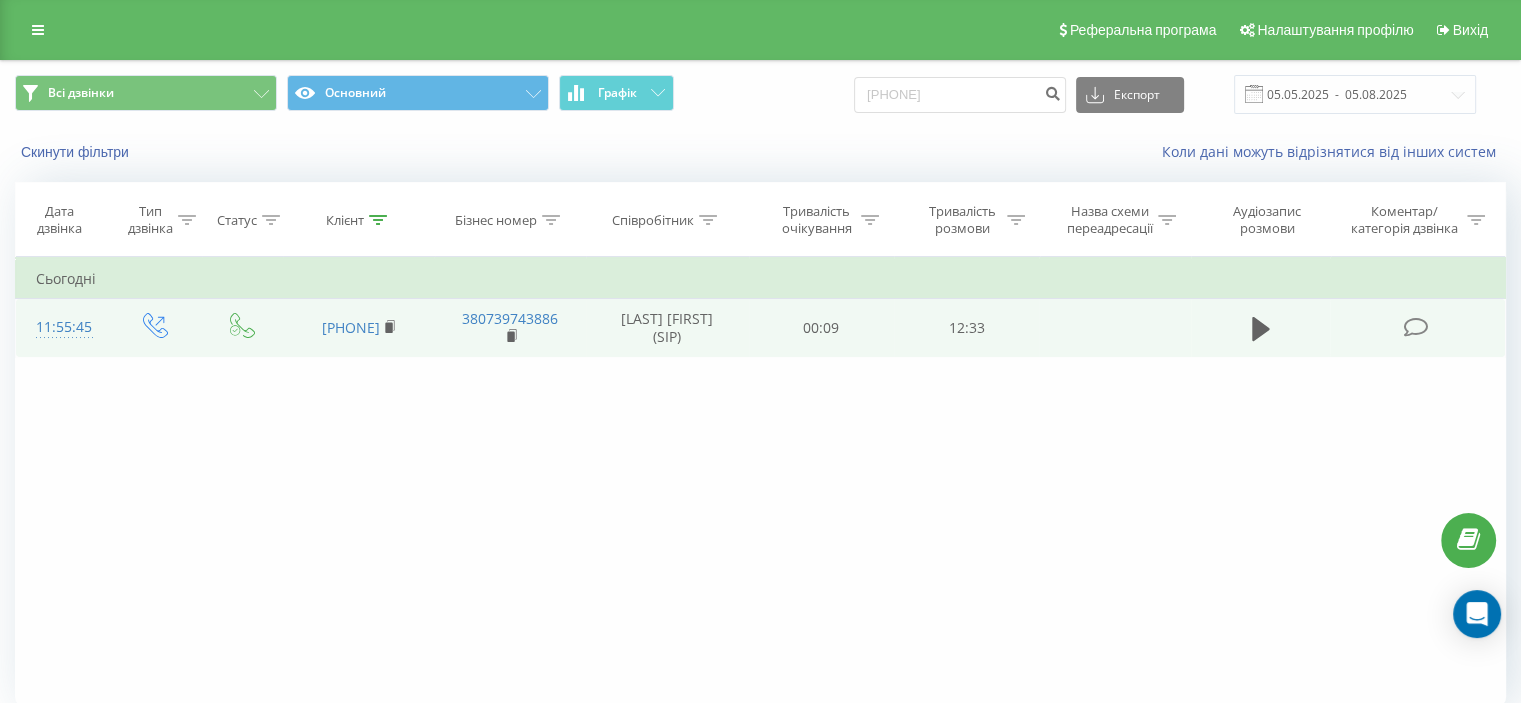 click at bounding box center (1417, 326) 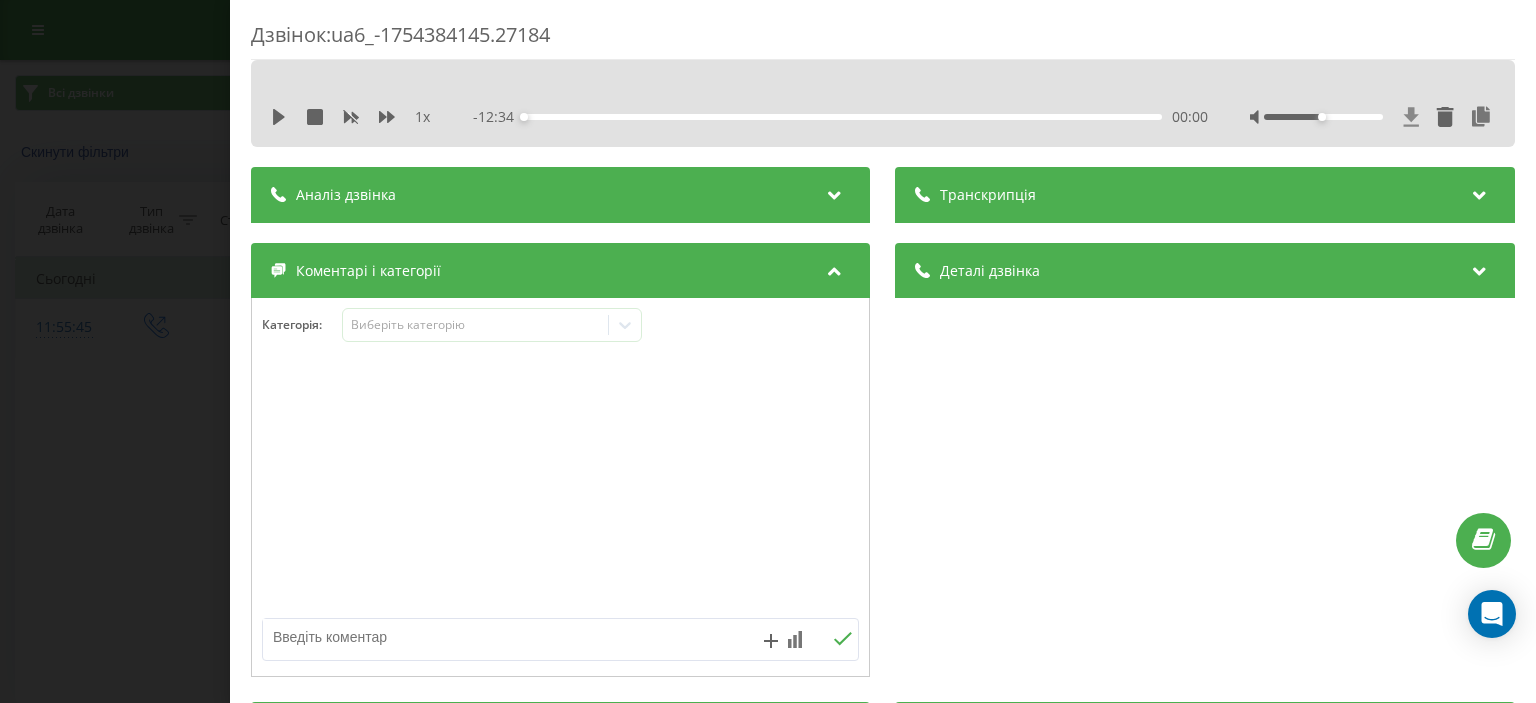 click 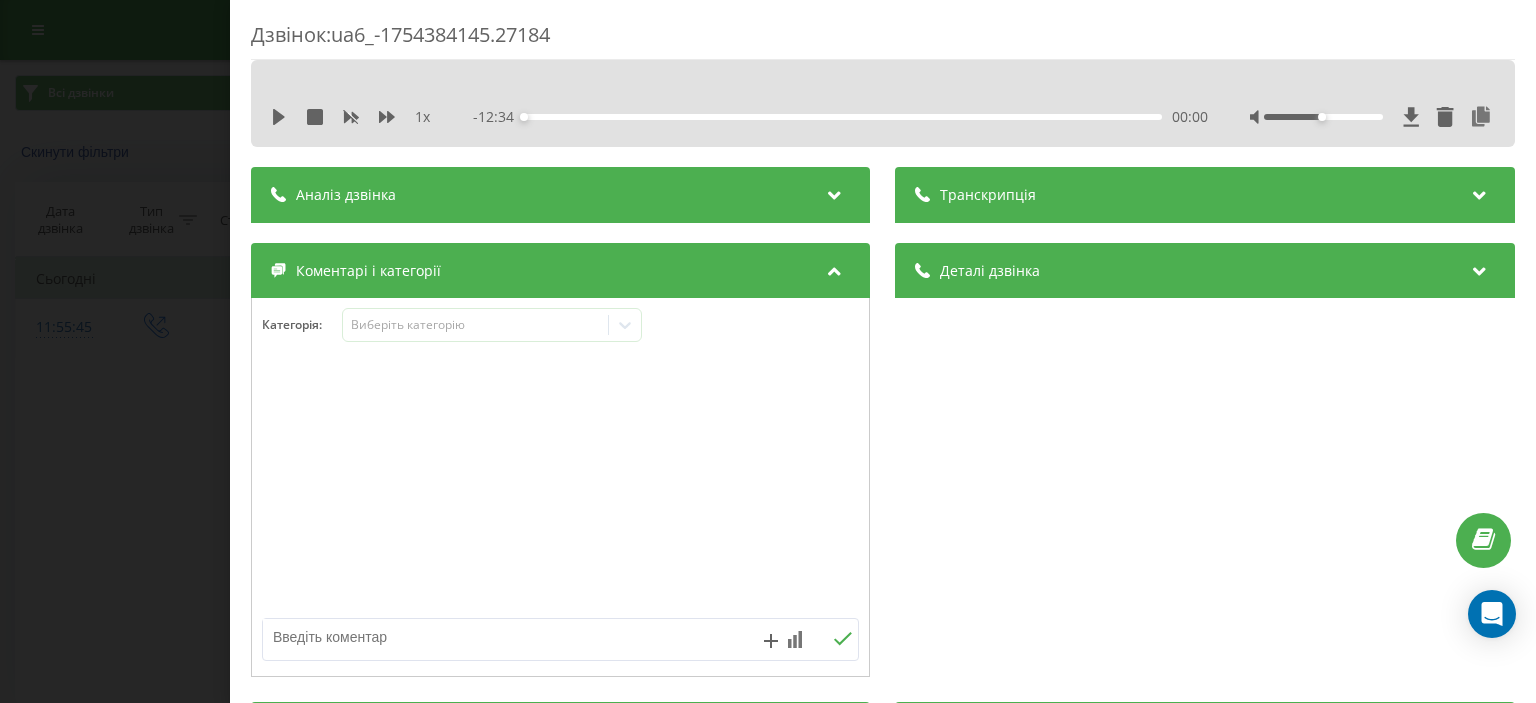 click on "Дзвінок :  ua6_-1754384145.27184   1 x  - 12:34 00:00   00:00   Транскрипція Для AI-аналізу майбутніх дзвінків  налаштуйте та активуйте профіль на сторінці . Якщо профіль вже є і дзвінок відповідає його умовам, оновіть сторінку через 10 хвилин - AI аналізує поточний дзвінок. Аналіз дзвінка Для AI-аналізу майбутніх дзвінків  налаштуйте та активуйте профіль на сторінці . Якщо профіль вже є і дзвінок відповідає його умовам, оновіть сторінку через 10 хвилин - AI аналізує поточний дзвінок. Деталі дзвінка Загальне Дата дзвінка 2025-08-05 11:55:45 Тип дзвінка Вихідний Статус дзвінка Успішний 380739743886 :" at bounding box center [768, 351] 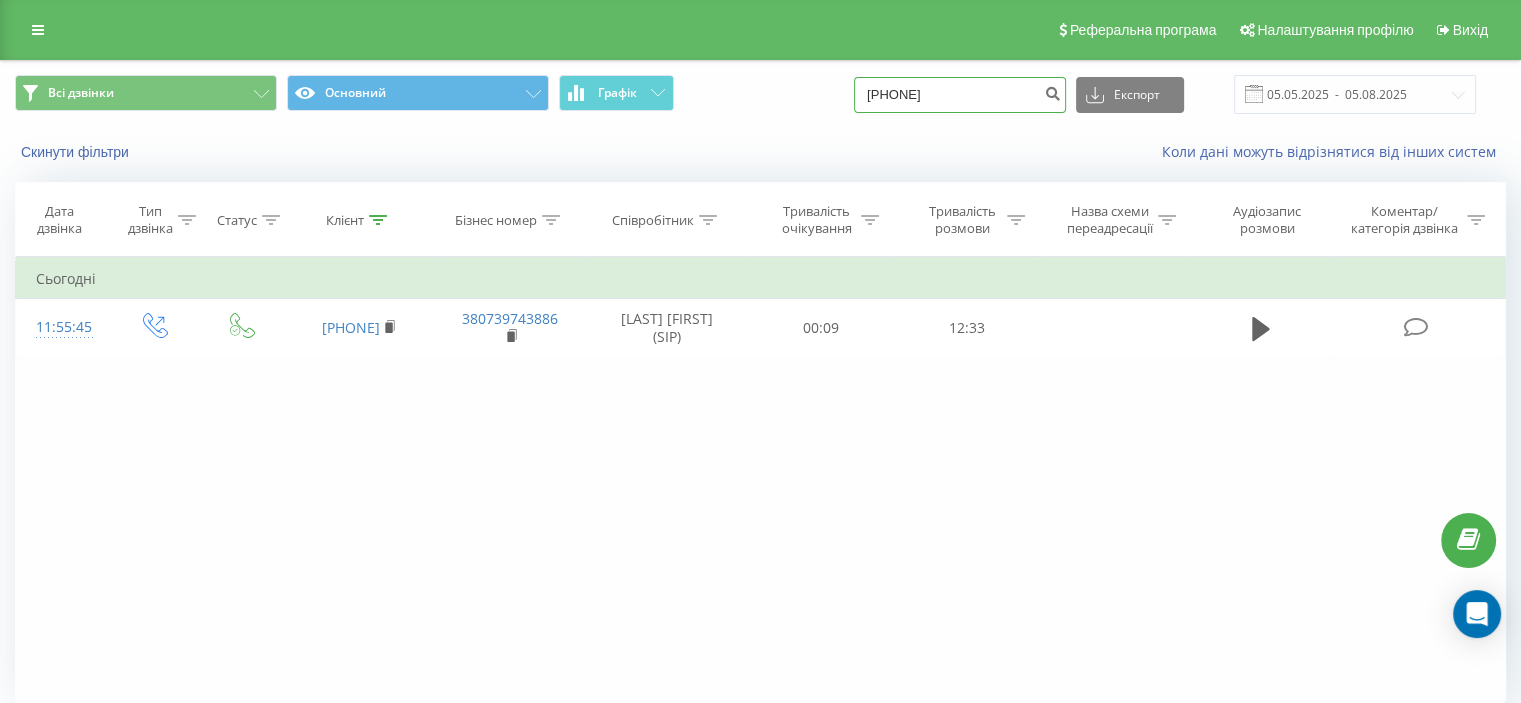 drag, startPoint x: 969, startPoint y: 94, endPoint x: 356, endPoint y: 135, distance: 614.36957 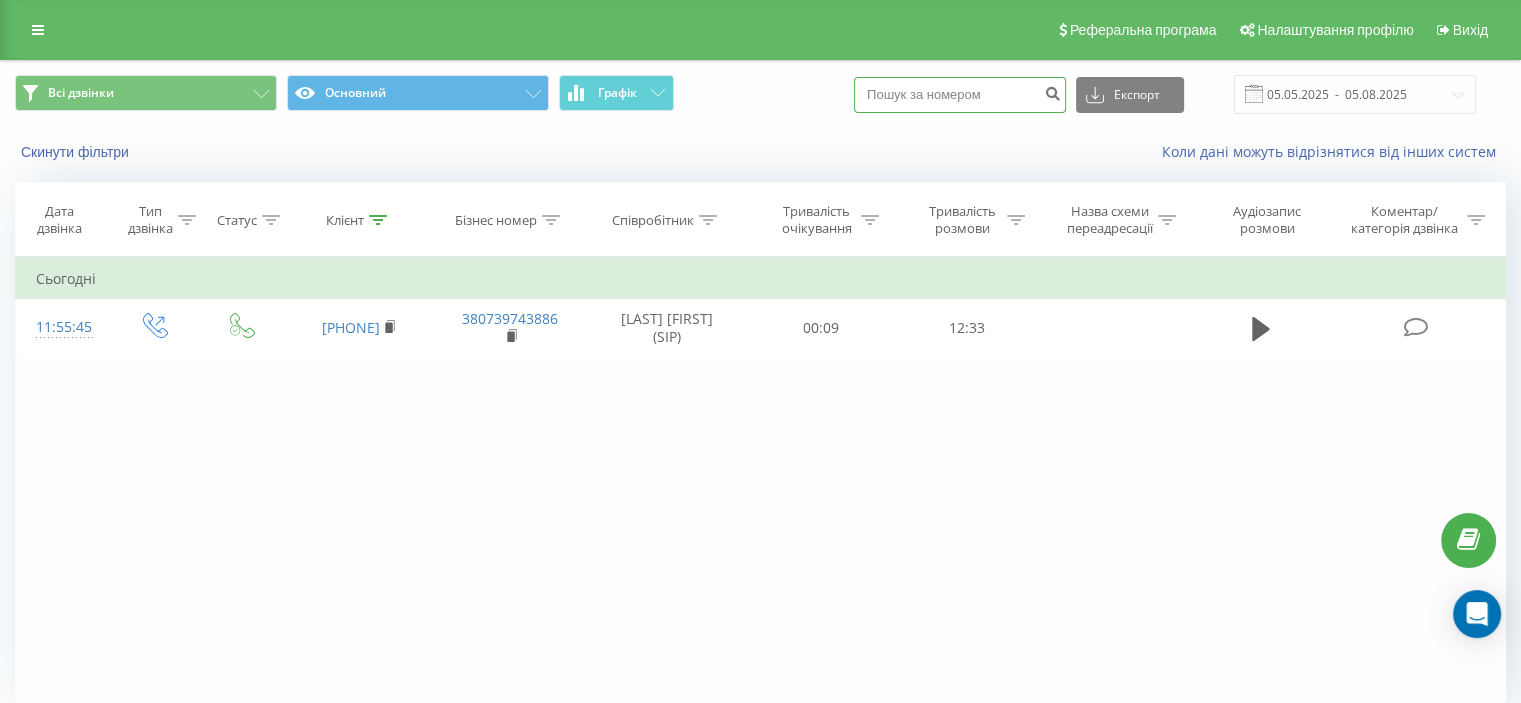 paste on "0737774044" 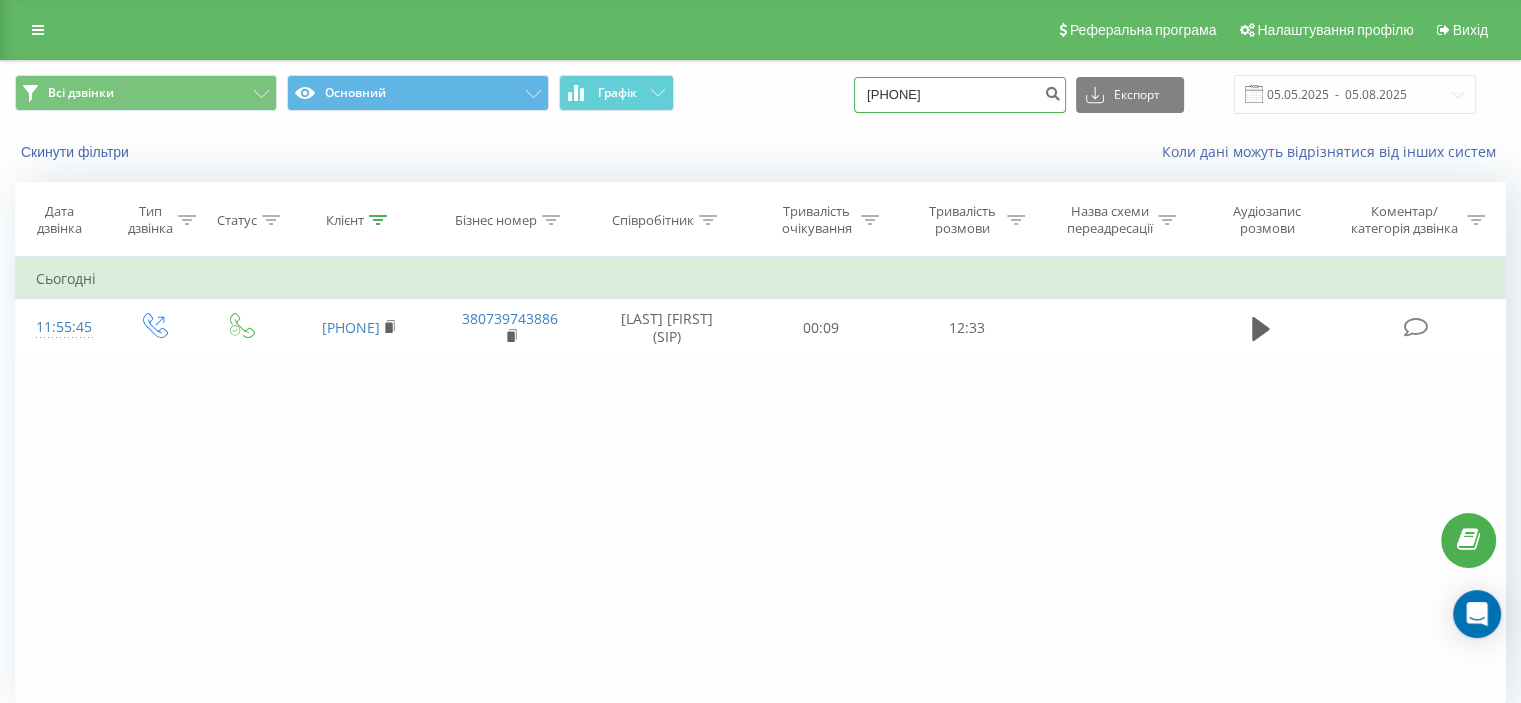 type on "0737774044" 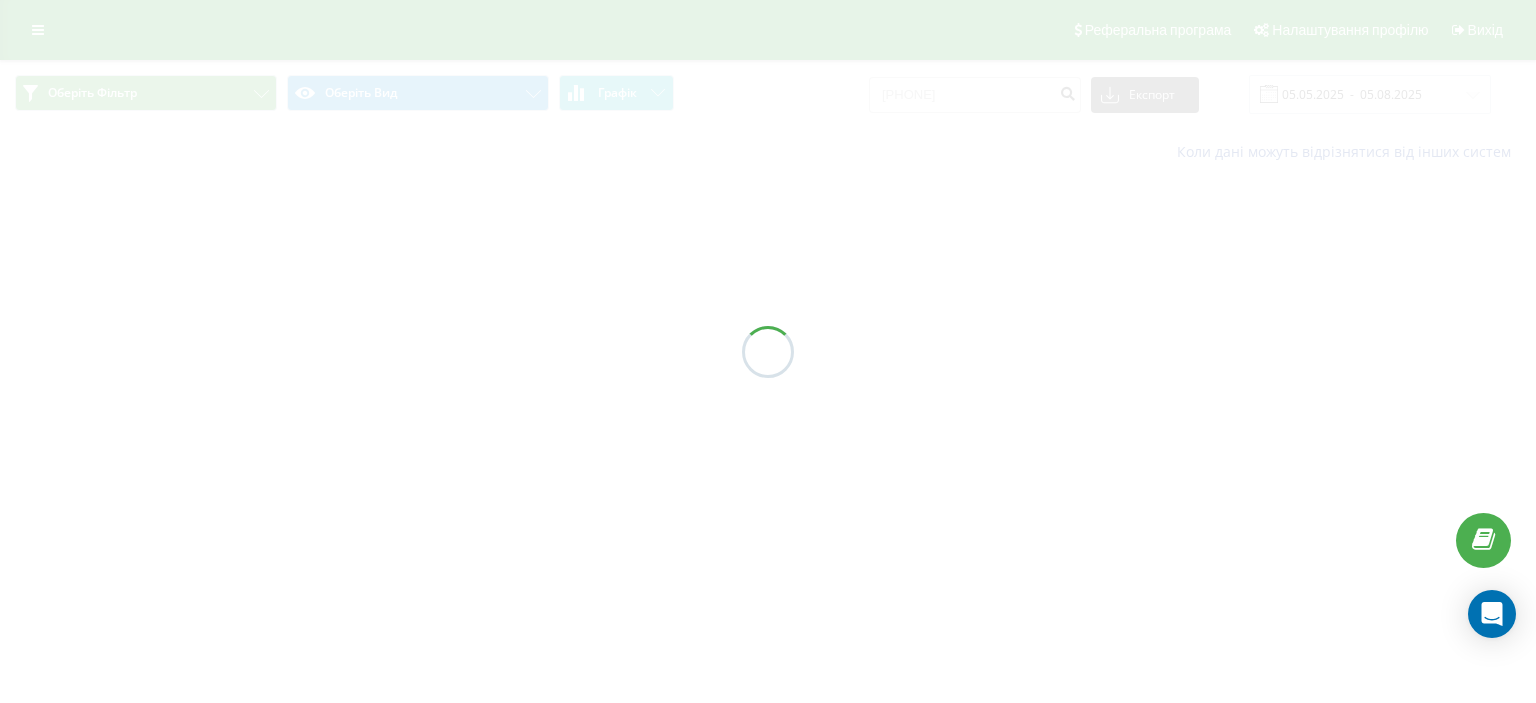 scroll, scrollTop: 0, scrollLeft: 0, axis: both 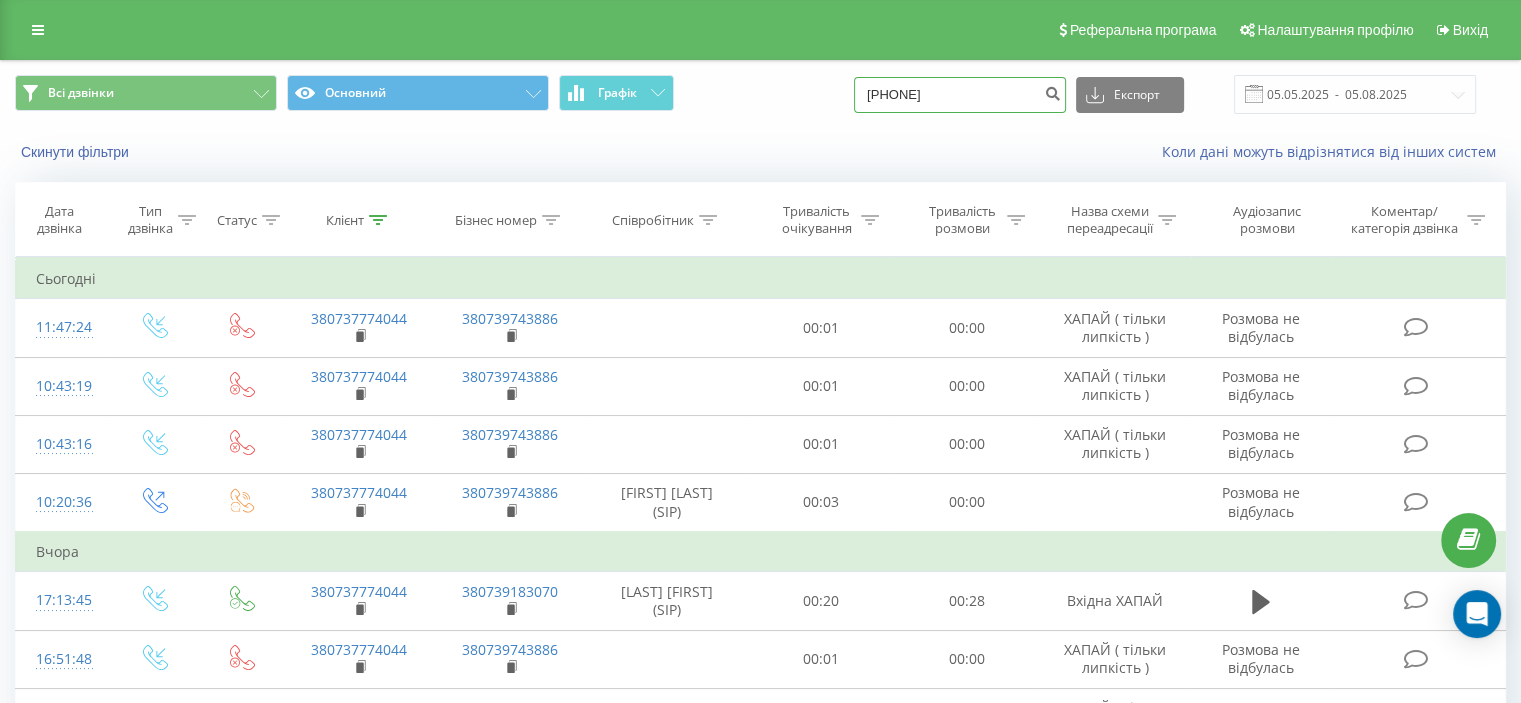 drag, startPoint x: 988, startPoint y: 89, endPoint x: 724, endPoint y: 1, distance: 278.28043 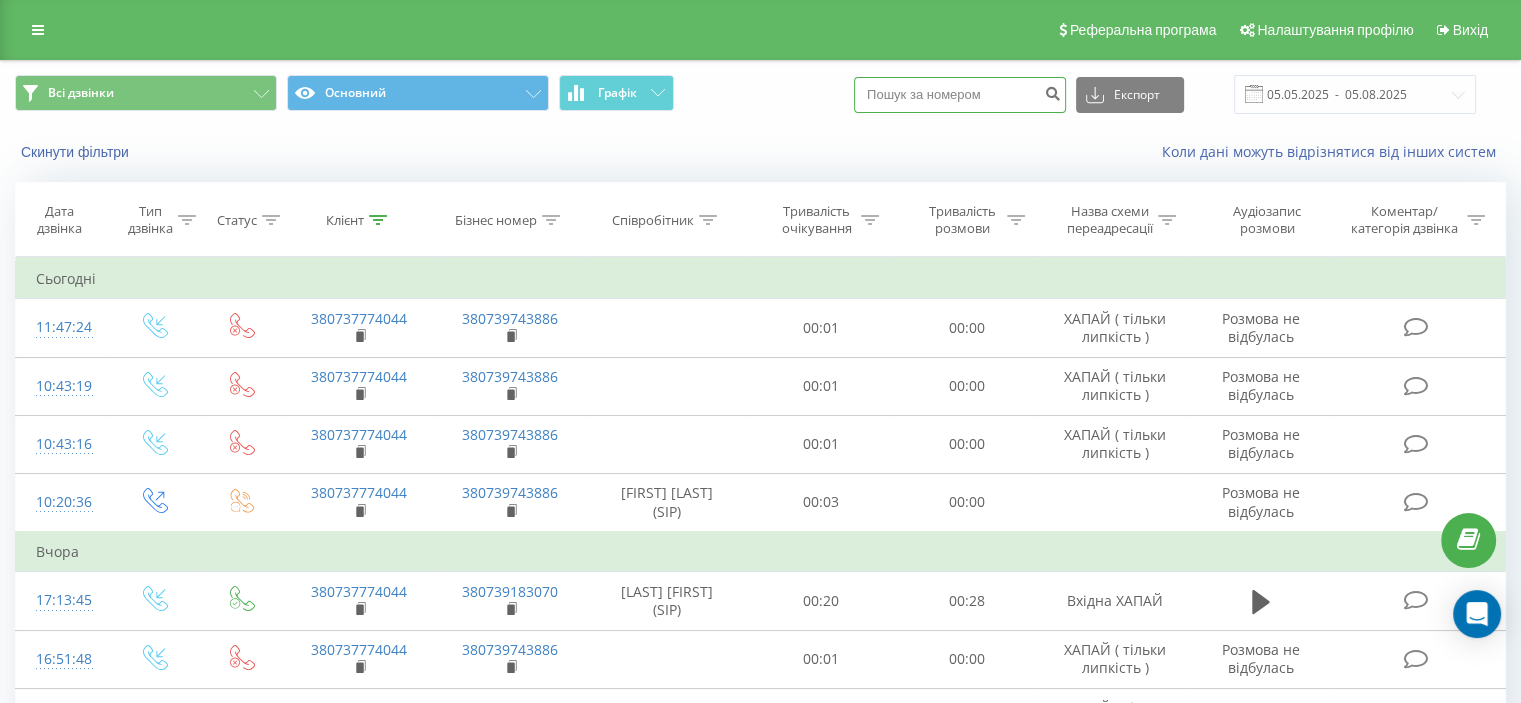 paste on "[PHONE]" 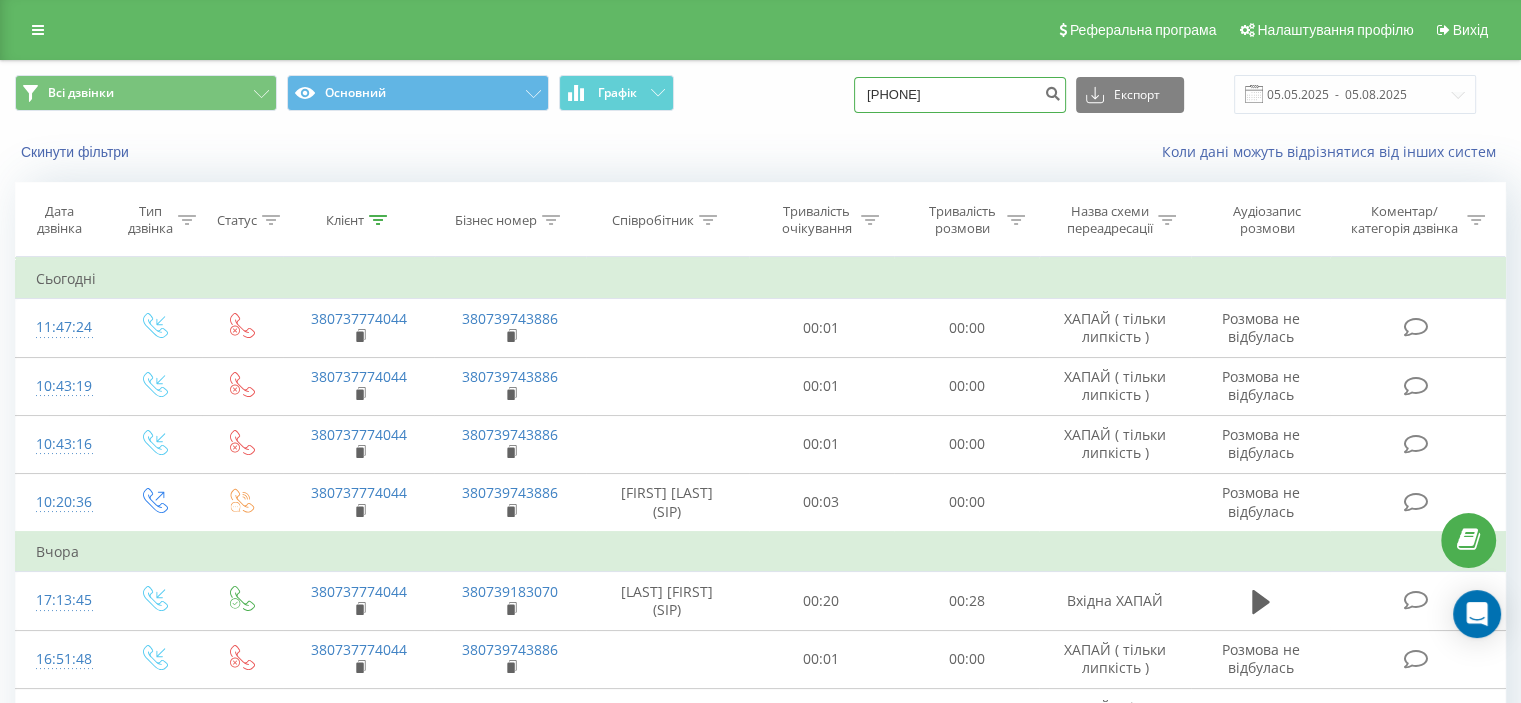 type on "[PHONE]" 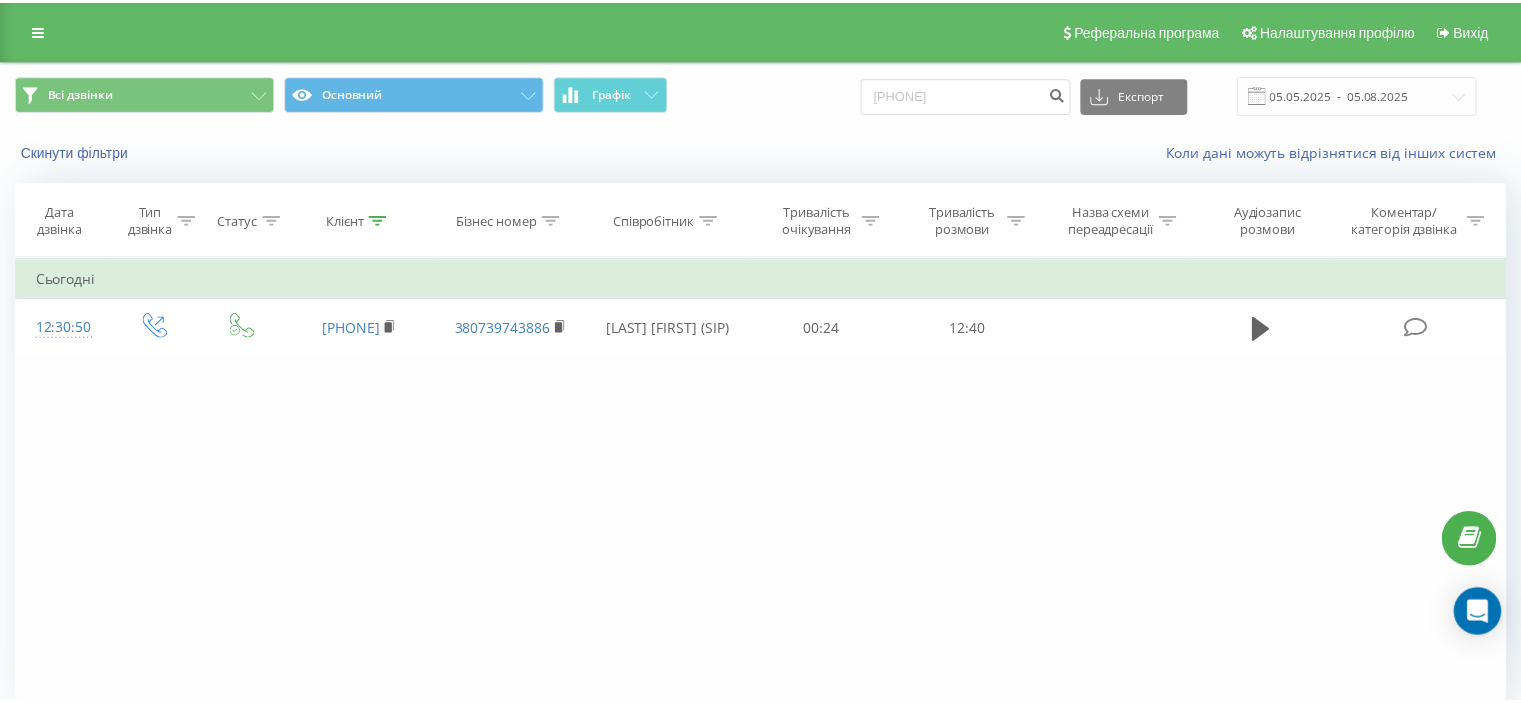 scroll, scrollTop: 0, scrollLeft: 0, axis: both 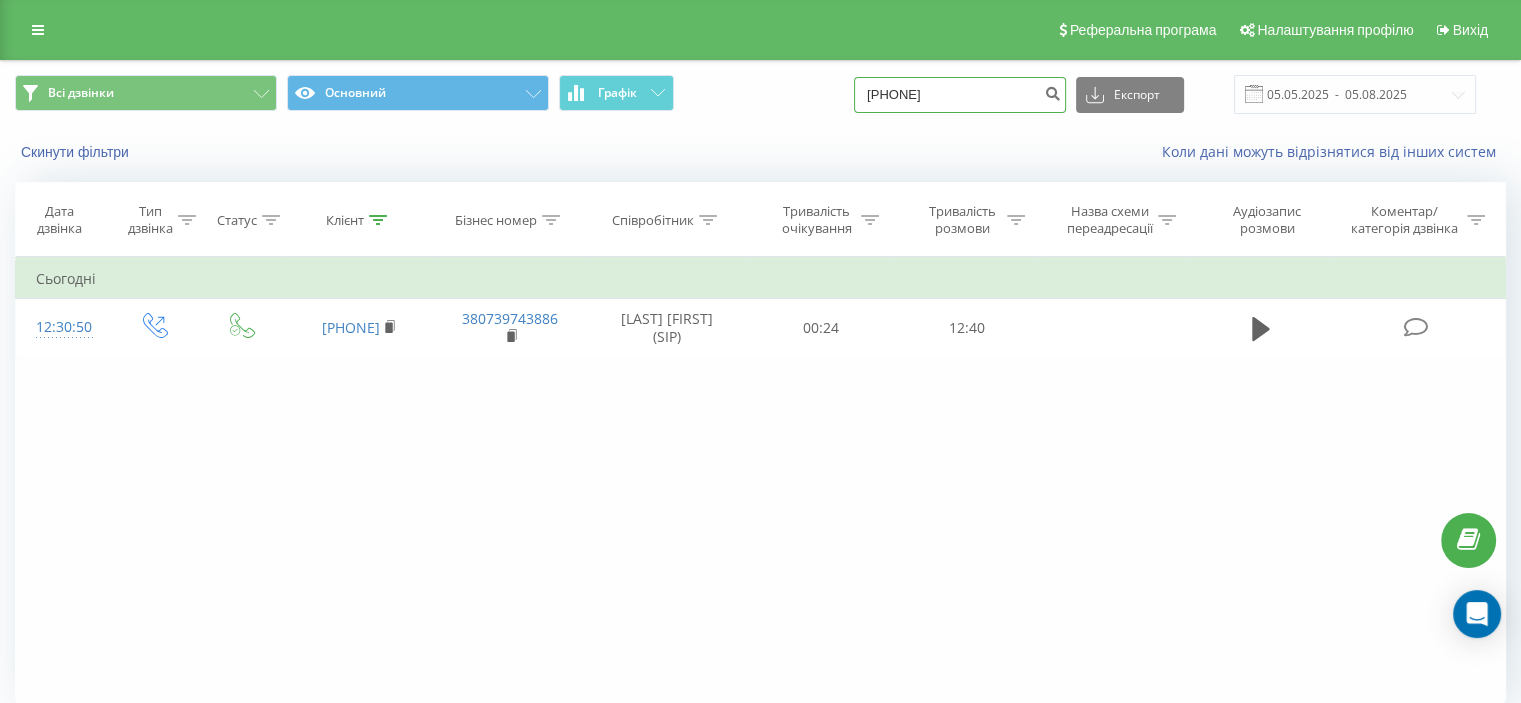 drag, startPoint x: 966, startPoint y: 90, endPoint x: 436, endPoint y: 125, distance: 531.1544 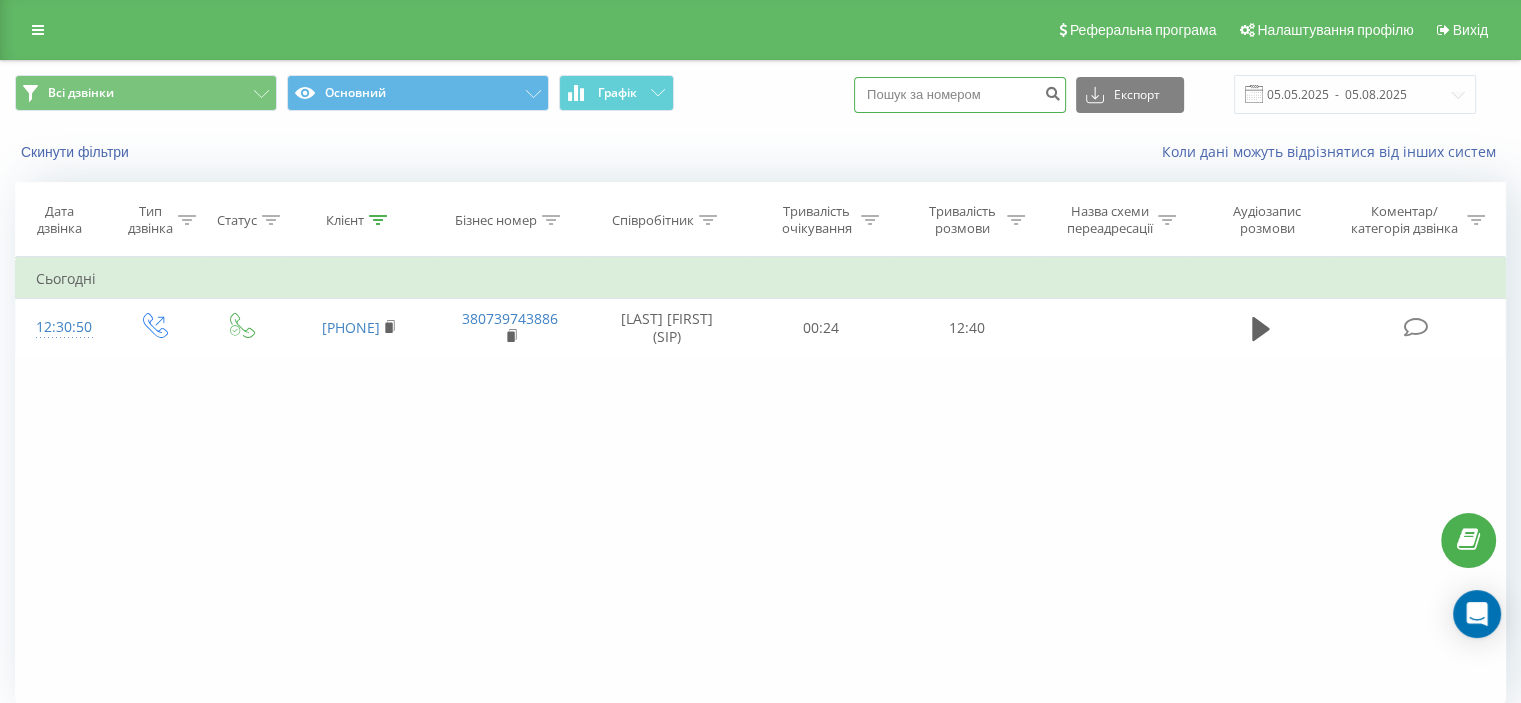 paste on "0633654586" 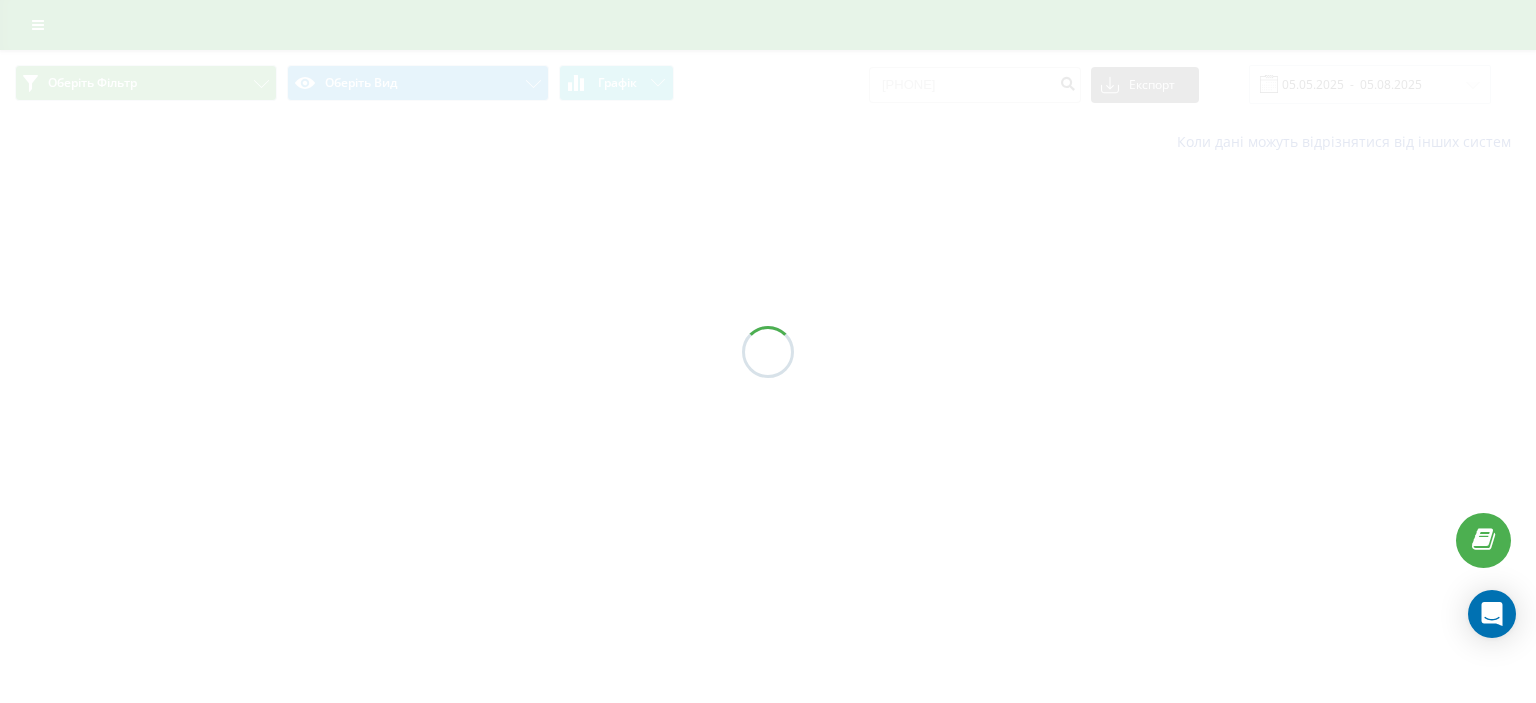 scroll, scrollTop: 0, scrollLeft: 0, axis: both 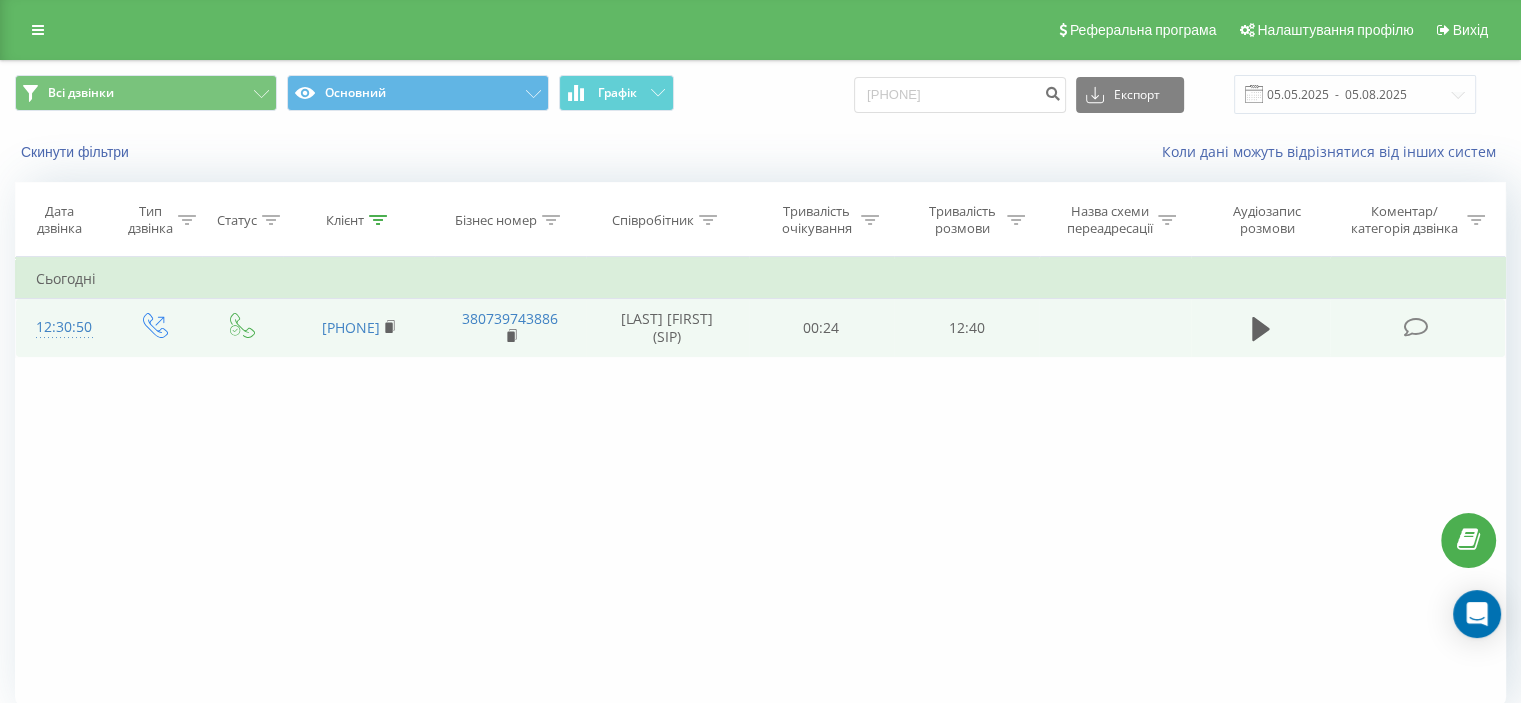 click at bounding box center (1417, 328) 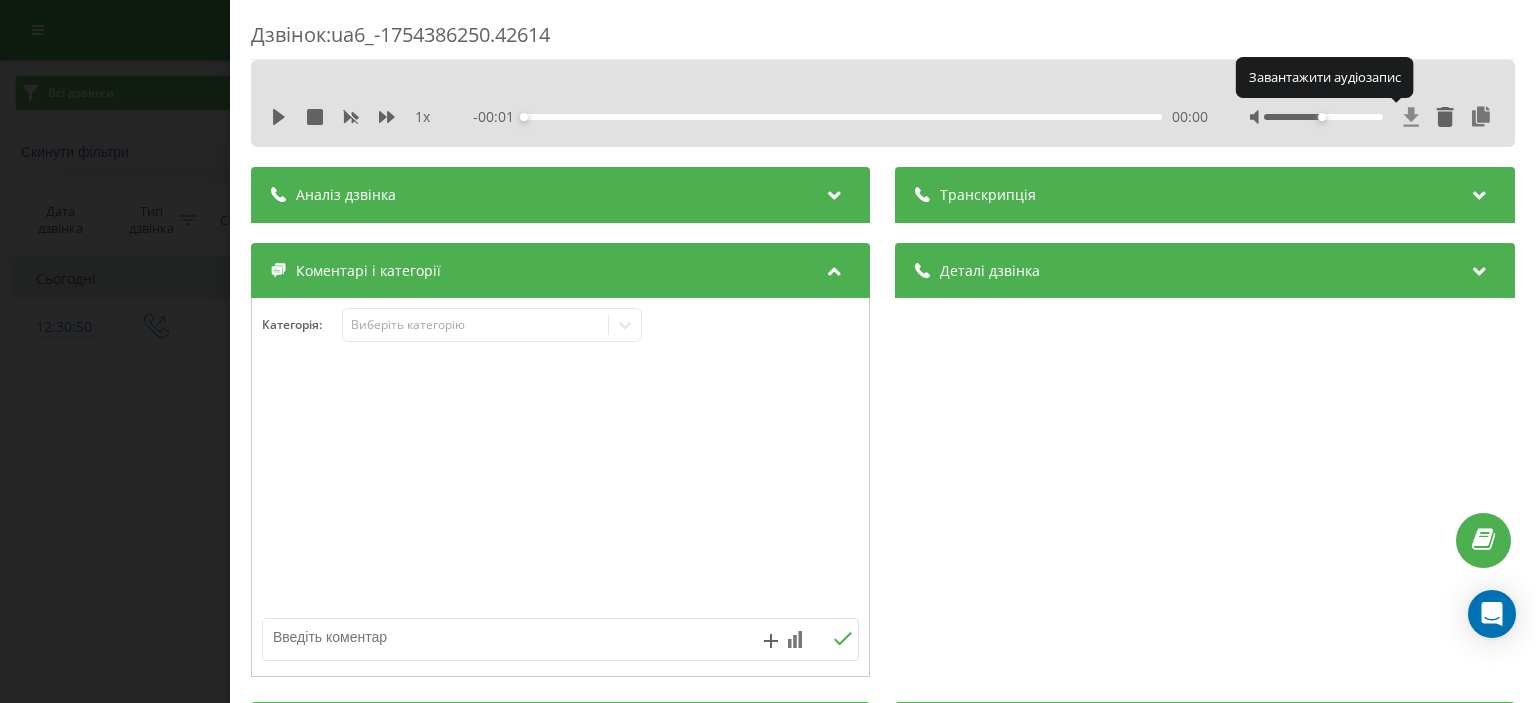 click 